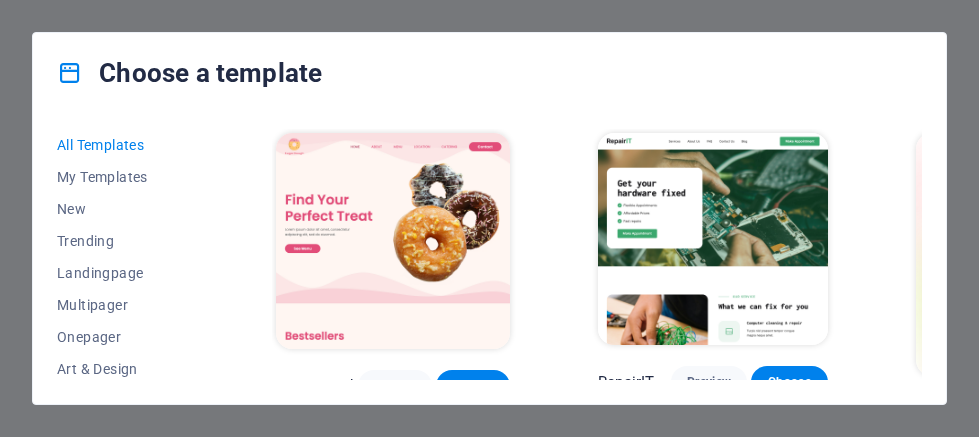scroll, scrollTop: 0, scrollLeft: 0, axis: both 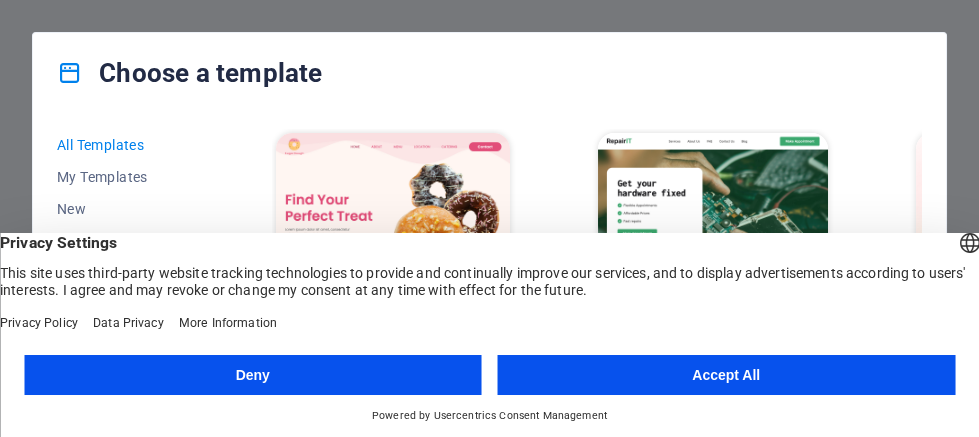 click on "Accept All" at bounding box center (727, 375) 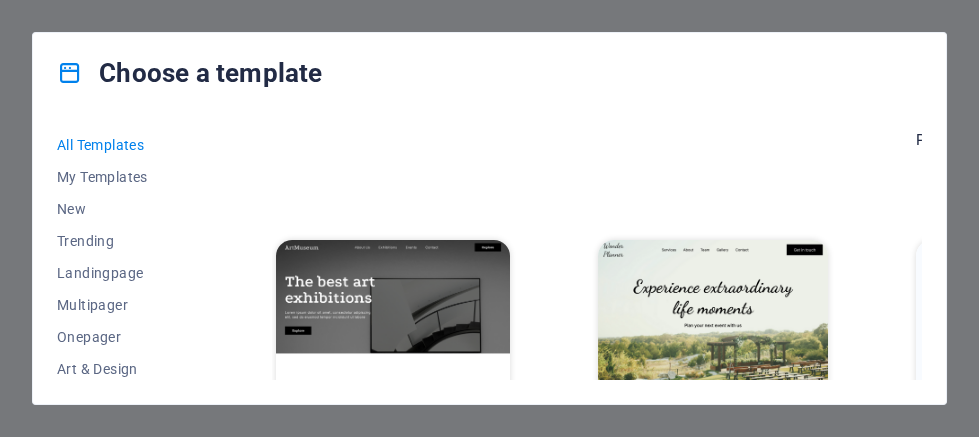scroll, scrollTop: 283, scrollLeft: 0, axis: vertical 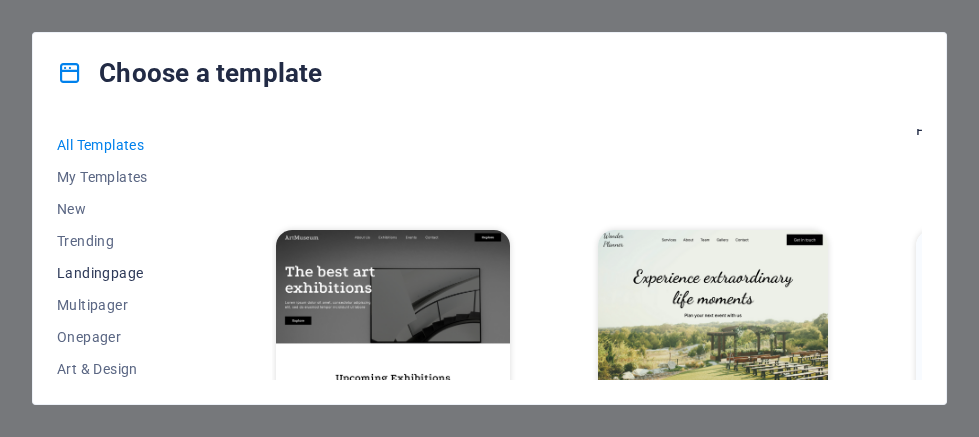 click on "Landingpage" at bounding box center [122, 273] 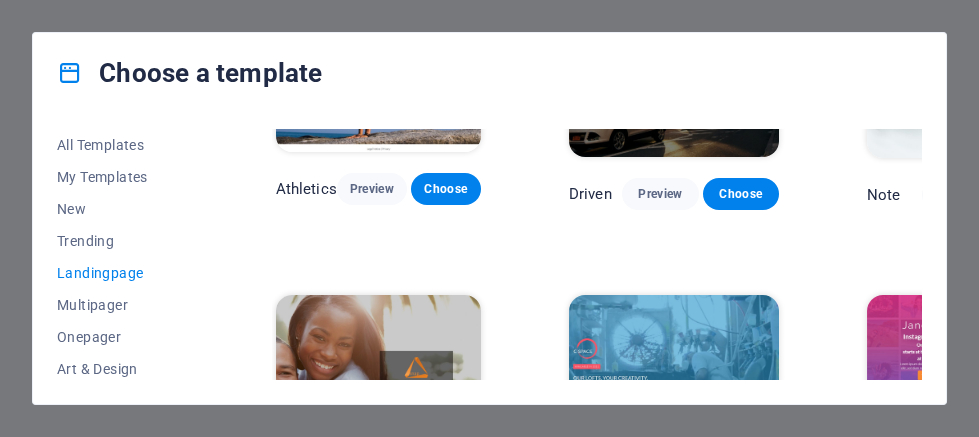 scroll, scrollTop: 1229, scrollLeft: 0, axis: vertical 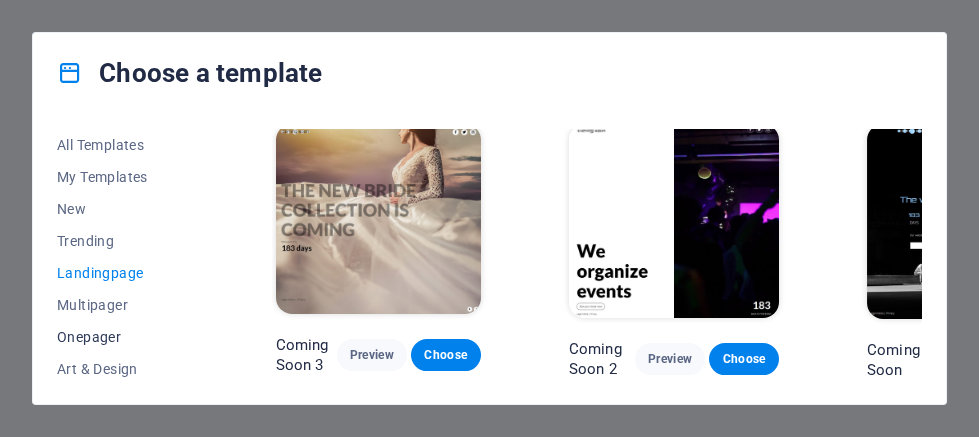 click on "Onepager" at bounding box center [122, 337] 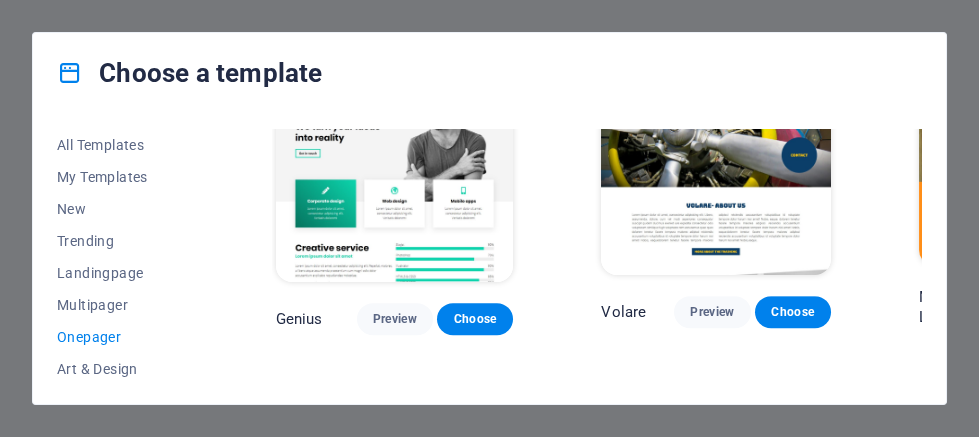 scroll, scrollTop: 3735, scrollLeft: 0, axis: vertical 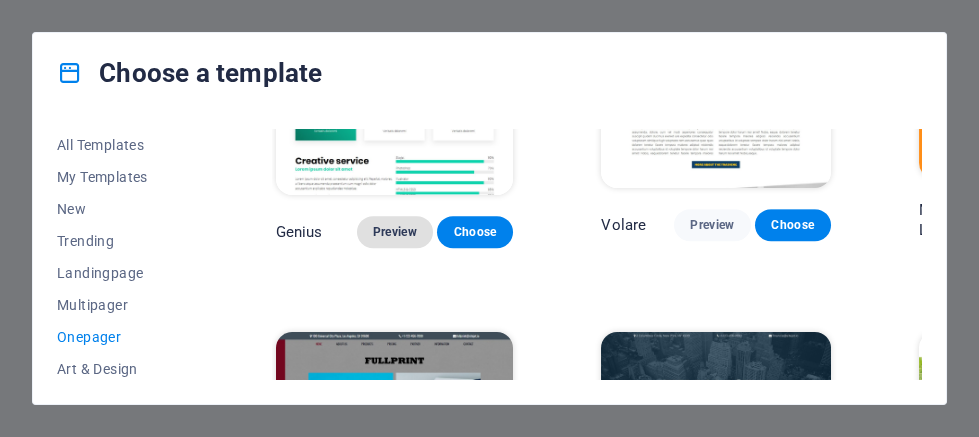 click on "Preview" at bounding box center [395, 232] 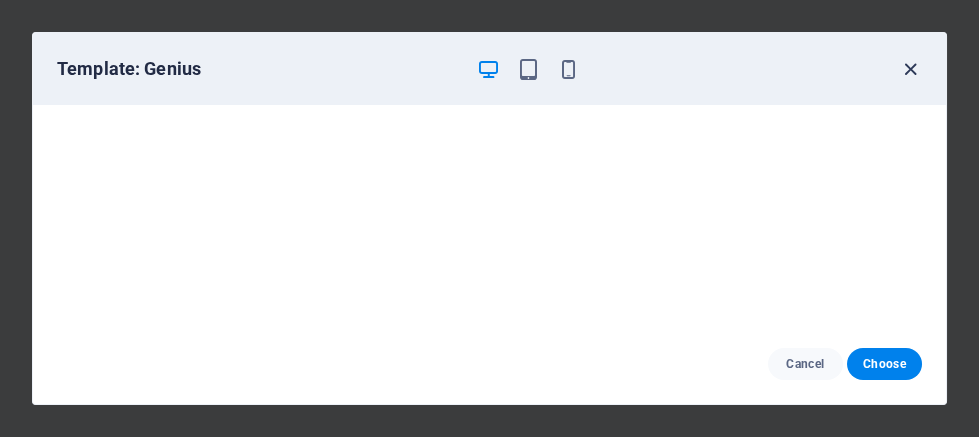 click at bounding box center [910, 69] 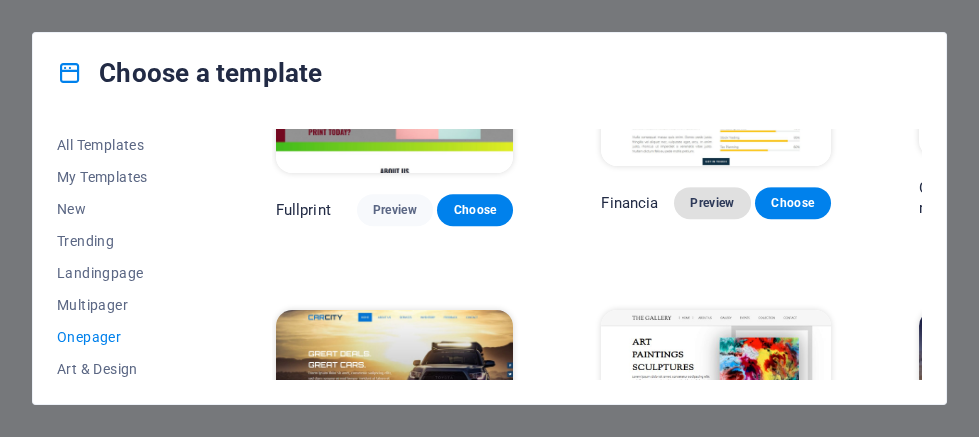 scroll, scrollTop: 4208, scrollLeft: 0, axis: vertical 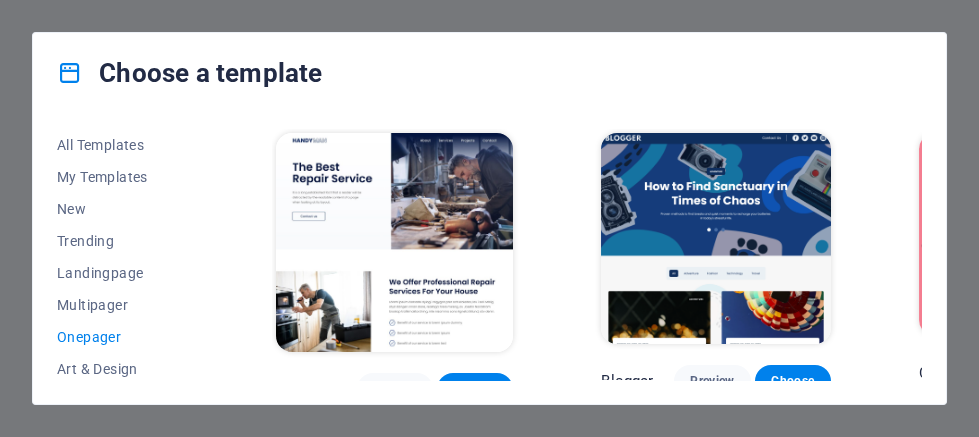 click on "Transportable Preview Choose S&L Preview Choose WePaint Preview Choose Eco-Con Preview Choose MeetUp Preview Choose Podcaster Preview Choose UrbanNest Interiors Preview Choose Green Change Preview Choose Cleaner Preview Choose Johanna James Preview Choose Drive Preview Choose Wanderlust Preview Choose BERLIN Preview Choose Gadgets Preview Choose Max Hatzy Preview Choose Handyman Preview Choose Blogger Preview Choose Création Preview Choose Pesk Preview Choose Priodas Preview Choose Wireframe One Preview Choose Evergreen Preview Choose Kids-Events Preview Choose CleanCar Preview Choose Protector Preview Choose Pizzeria Di Dio Preview Choose Vinyasa Preview Choose Maki Preview Choose Woody Preview Choose BRGs Preview Choose Genius Preview Choose Volare Preview Choose Mr. LockSmith Preview Choose Fullprint Preview Choose Financia Preview Choose Green mile Preview Choose CarCity Preview Choose The Gallery Preview Choose Educare Preview Choose Smiile Preview Choose Mielo Preview Choose Sharky Fitness Preview Opus" at bounding box center (622, 2578) 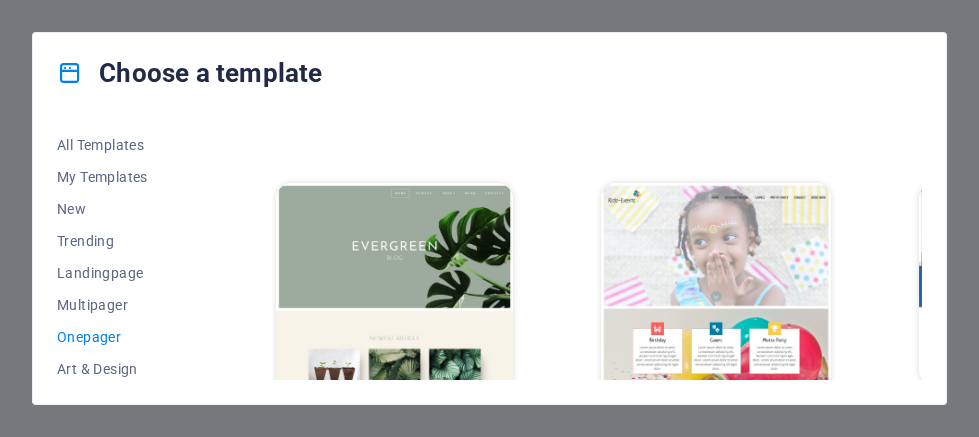 scroll, scrollTop: 2554, scrollLeft: 0, axis: vertical 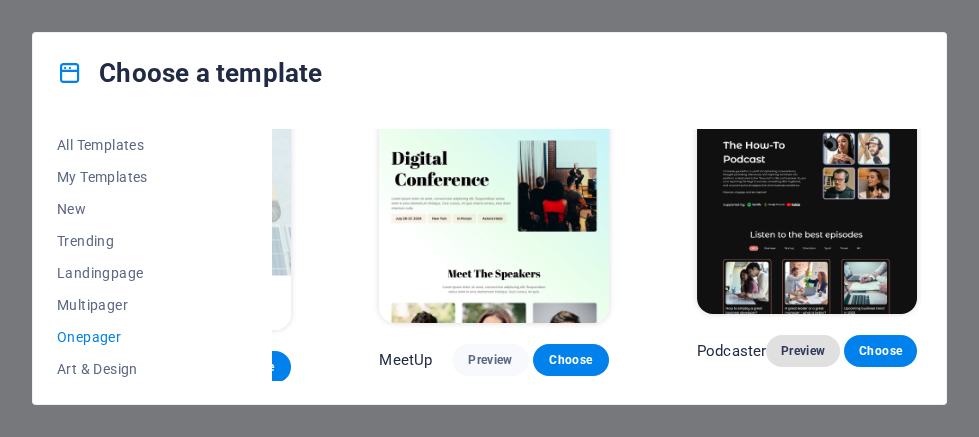 click on "Preview" at bounding box center (803, 351) 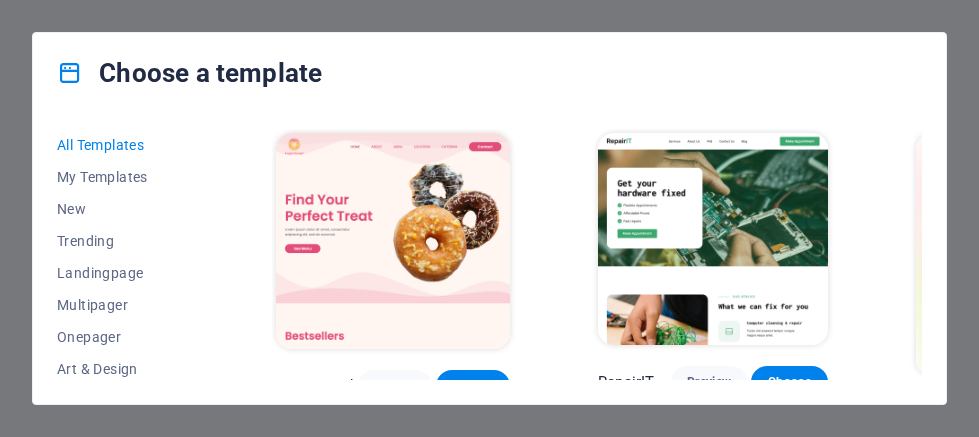 scroll, scrollTop: 0, scrollLeft: 0, axis: both 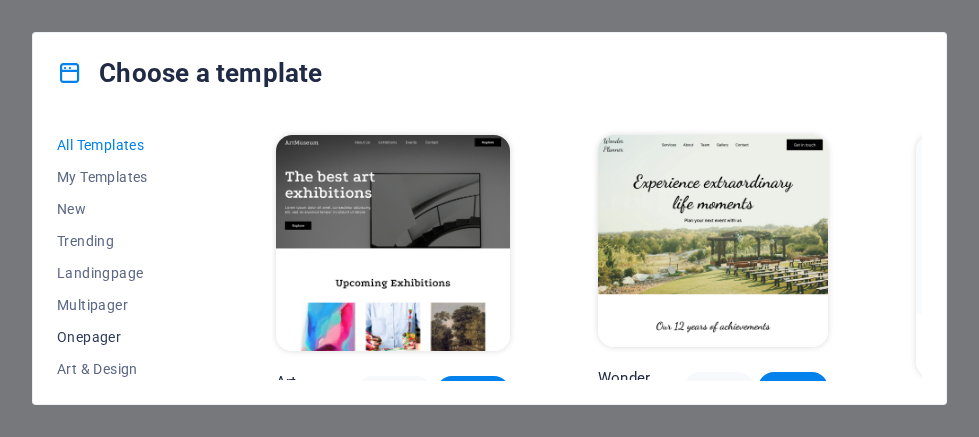 click on "Onepager" at bounding box center [122, 337] 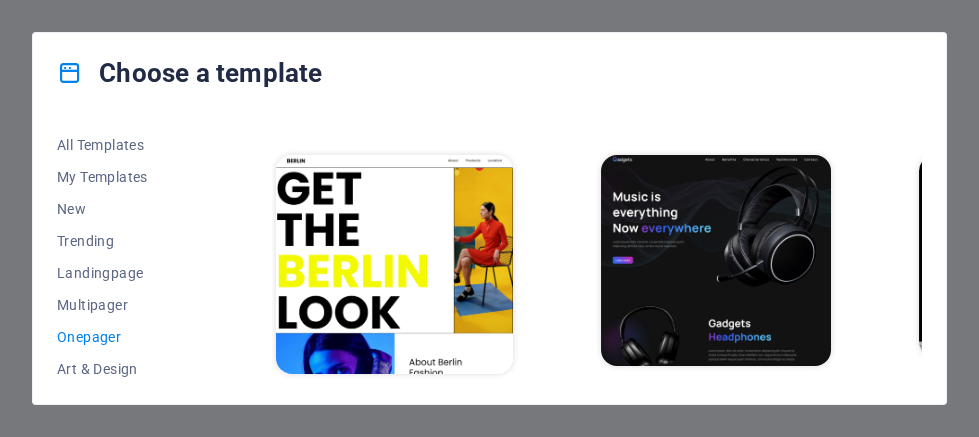 scroll, scrollTop: 1513, scrollLeft: 0, axis: vertical 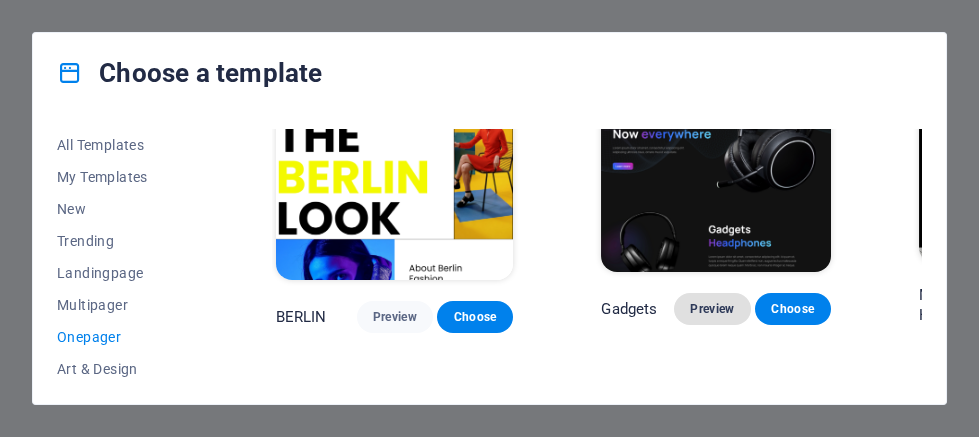 click on "Preview" at bounding box center (712, 309) 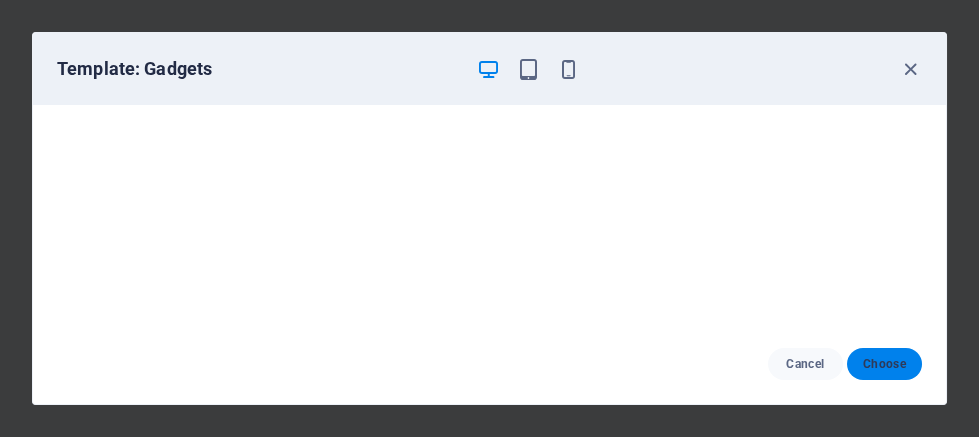 click on "Choose" at bounding box center (884, 364) 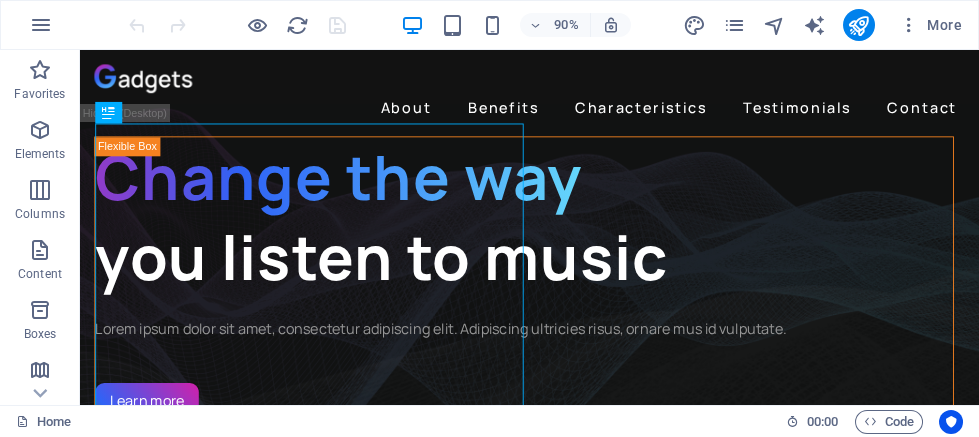 scroll, scrollTop: 0, scrollLeft: 0, axis: both 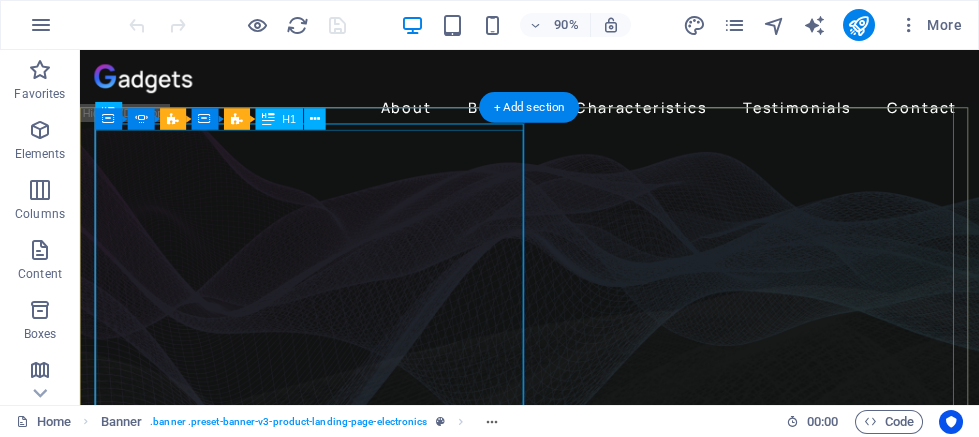 click on "Music is everything  Now  everywhere" at bounding box center [-382, 1223] 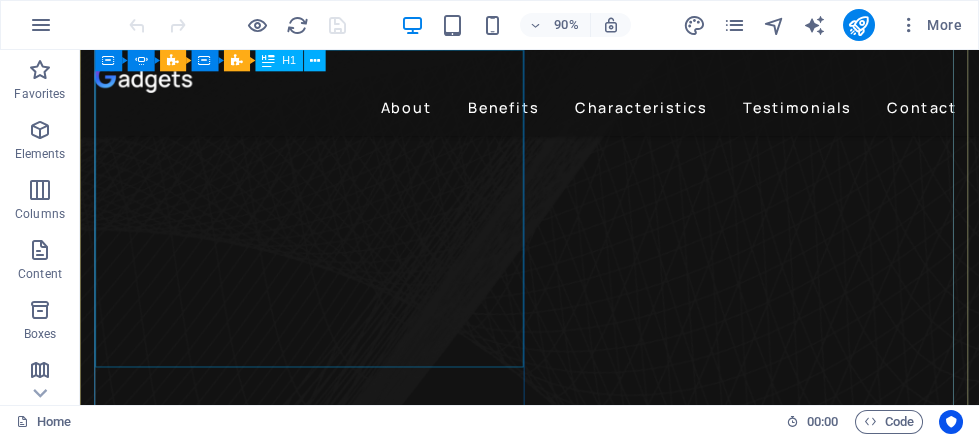scroll, scrollTop: 0, scrollLeft: 0, axis: both 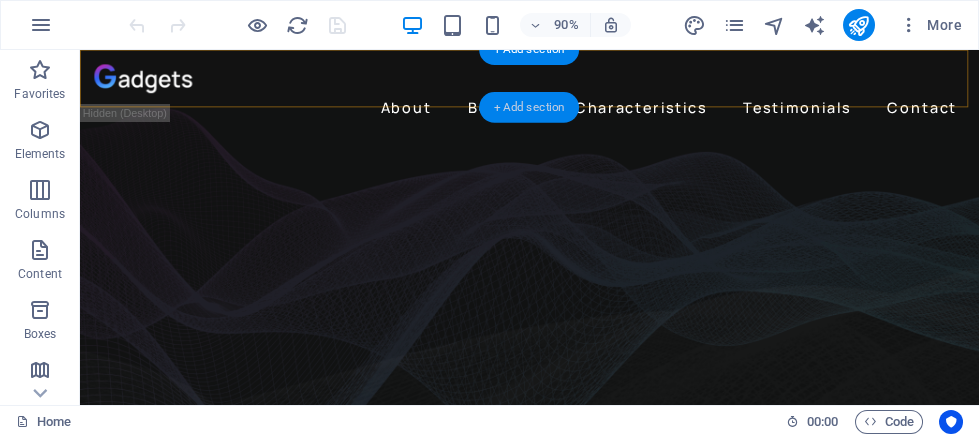 click on "+ Add section" at bounding box center [530, 107] 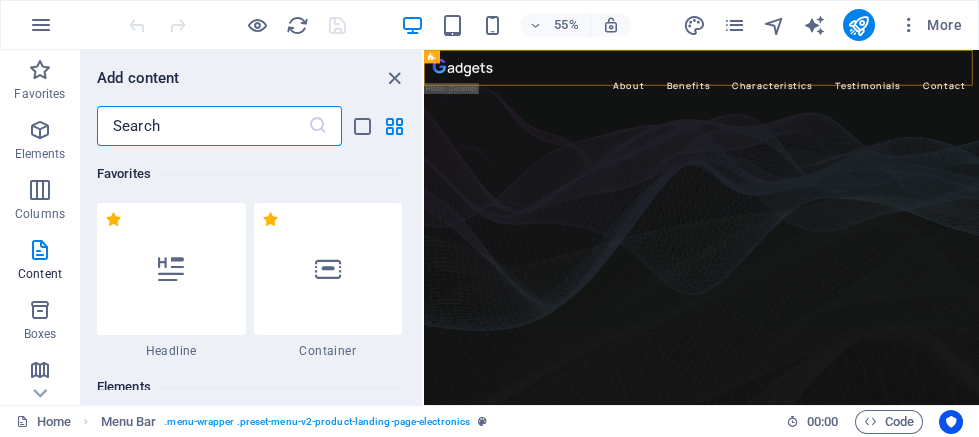 scroll, scrollTop: 3498, scrollLeft: 0, axis: vertical 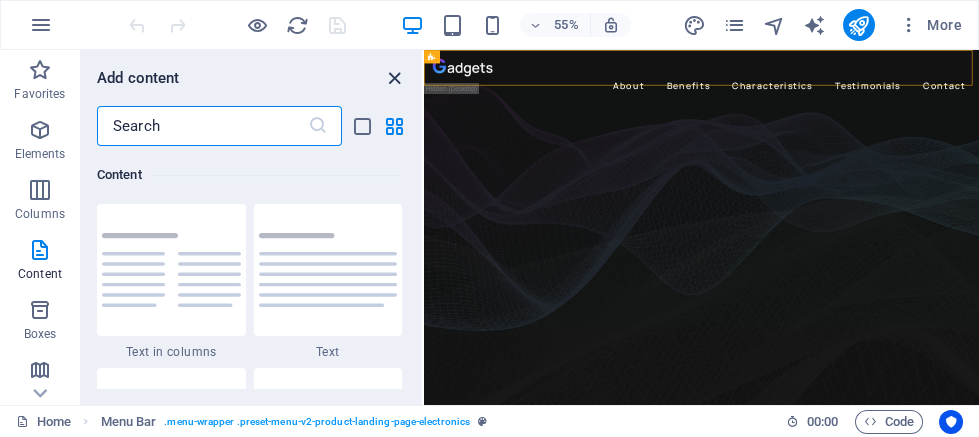 click at bounding box center [394, 78] 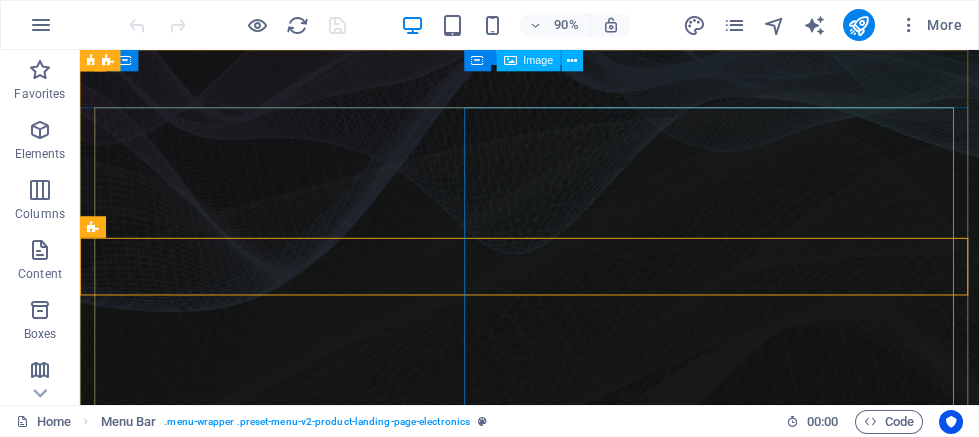 scroll, scrollTop: 0, scrollLeft: 0, axis: both 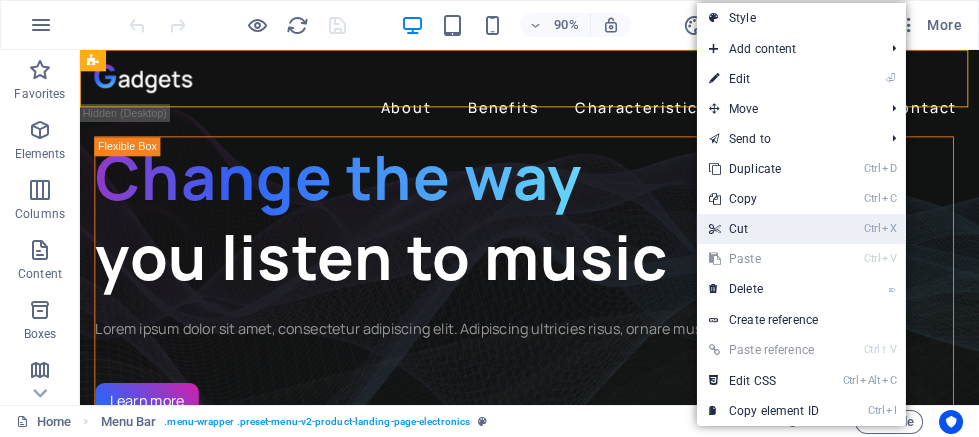 click on "Ctrl X  Cut" at bounding box center (764, 229) 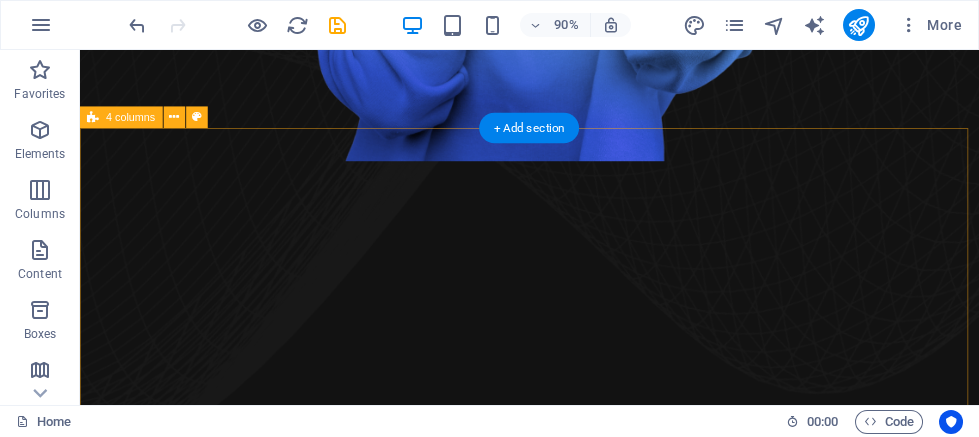 scroll, scrollTop: 1075, scrollLeft: 0, axis: vertical 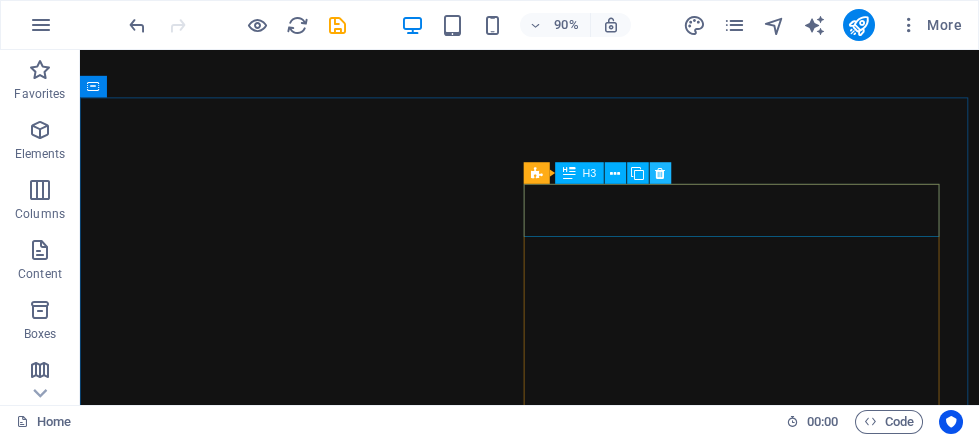 click at bounding box center [660, 173] 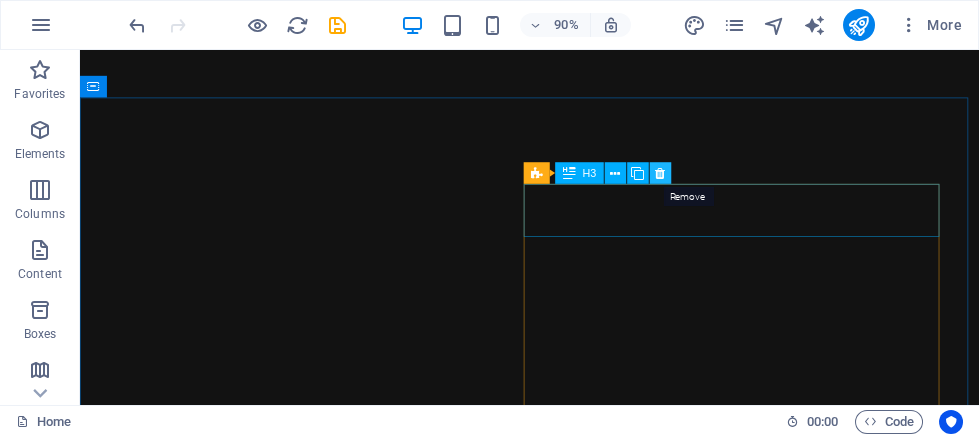 click at bounding box center [660, 173] 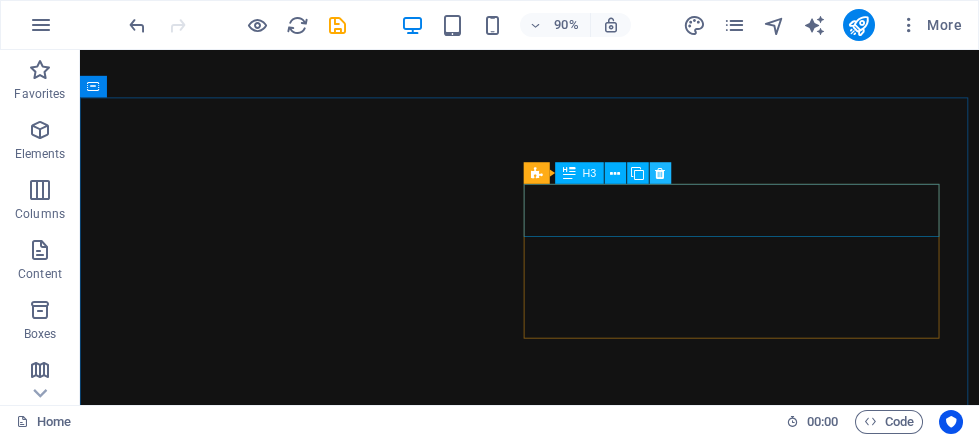 click at bounding box center [660, 174] 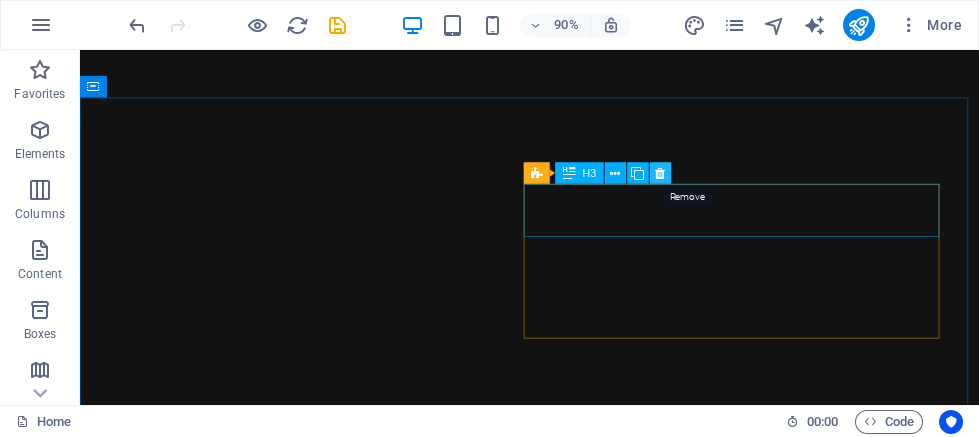 click at bounding box center [660, 173] 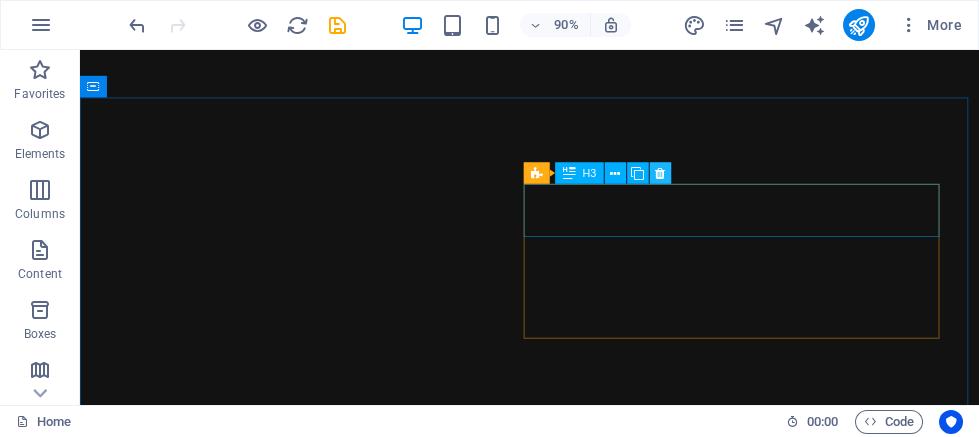 click at bounding box center (660, 173) 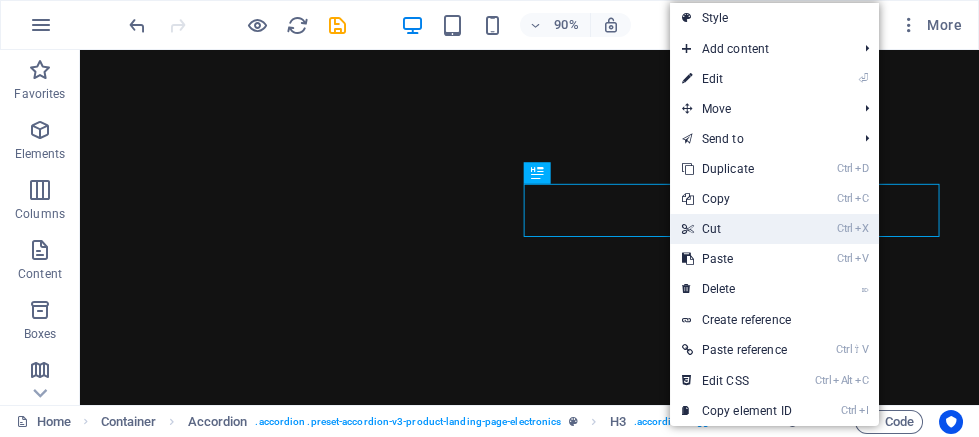 click on "Ctrl X  Cut" at bounding box center [737, 229] 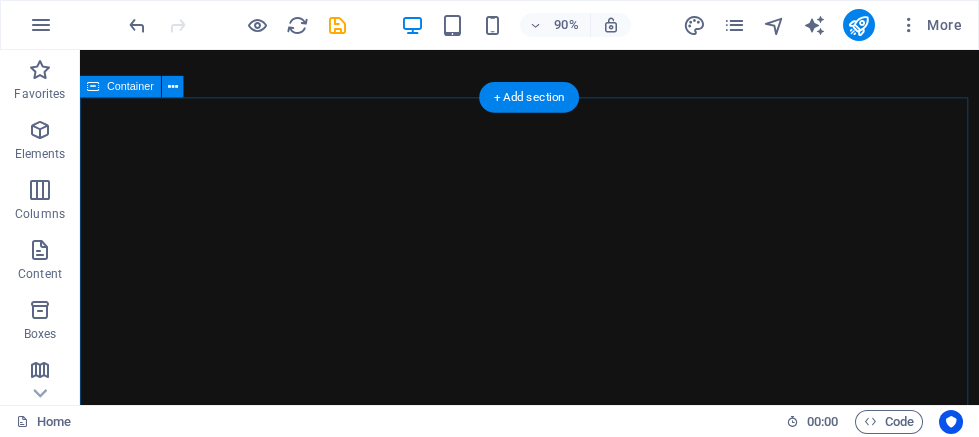 click on "Drop content here or  Add elements  Paste clipboard" at bounding box center (579, 5930) 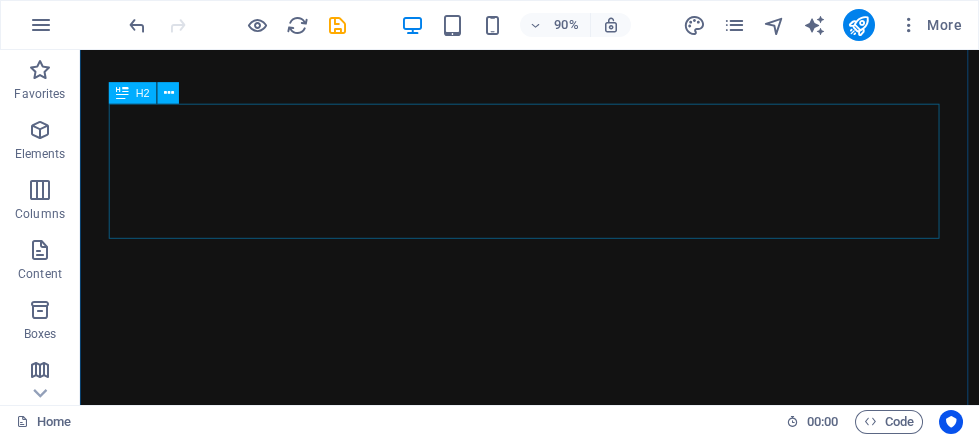 scroll, scrollTop: 2687, scrollLeft: 0, axis: vertical 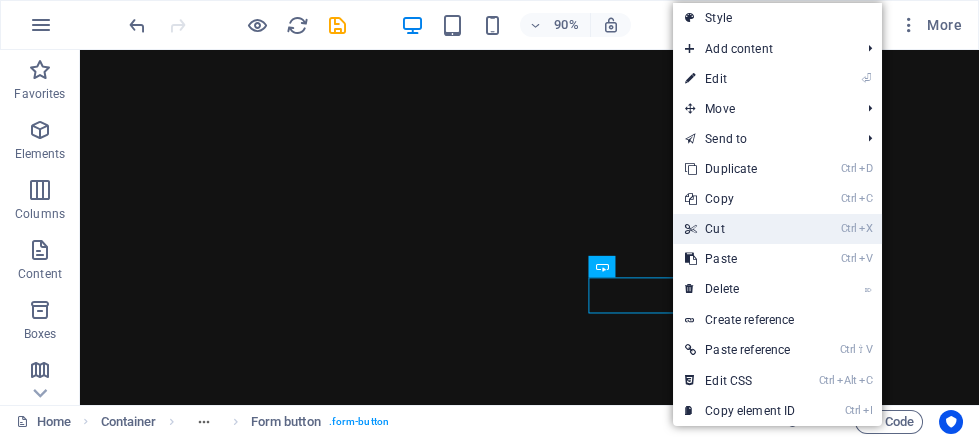 click on "Ctrl X  Cut" at bounding box center (740, 229) 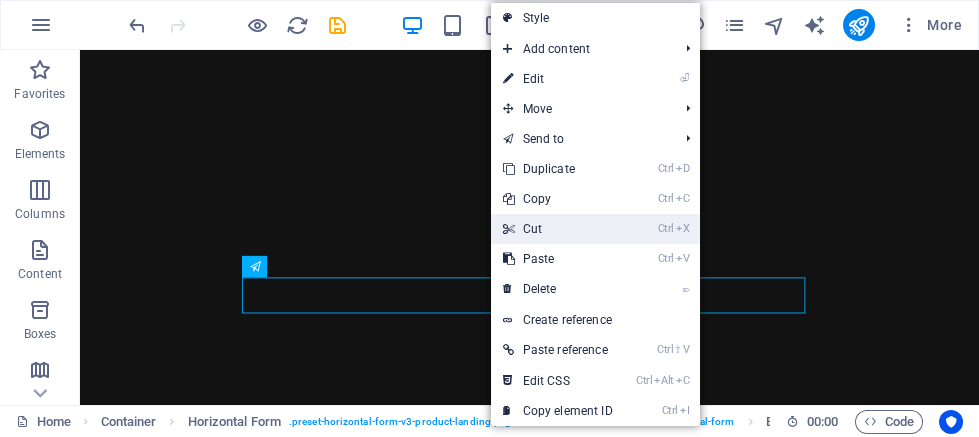 click on "Ctrl X  Cut" at bounding box center (558, 229) 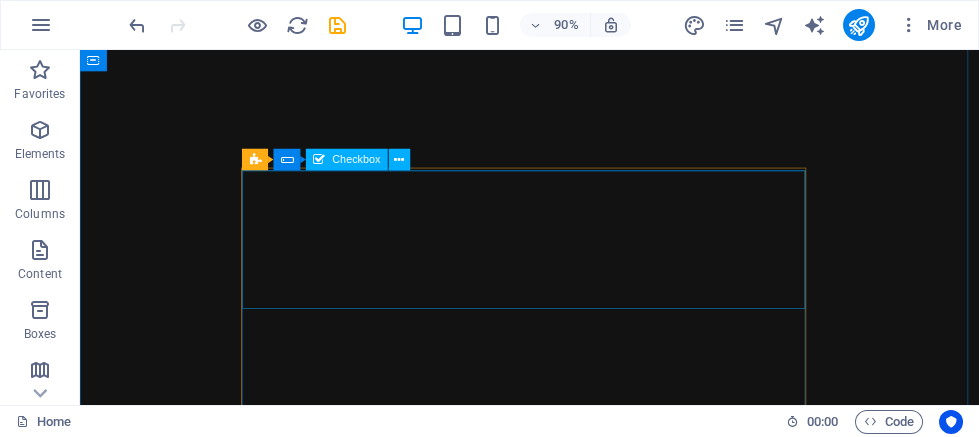 scroll, scrollTop: 2902, scrollLeft: 0, axis: vertical 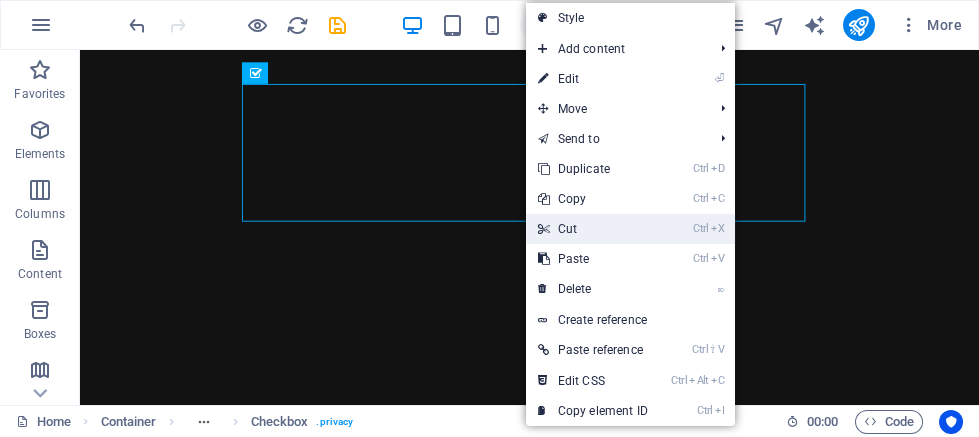 click on "Ctrl X  Cut" at bounding box center (593, 229) 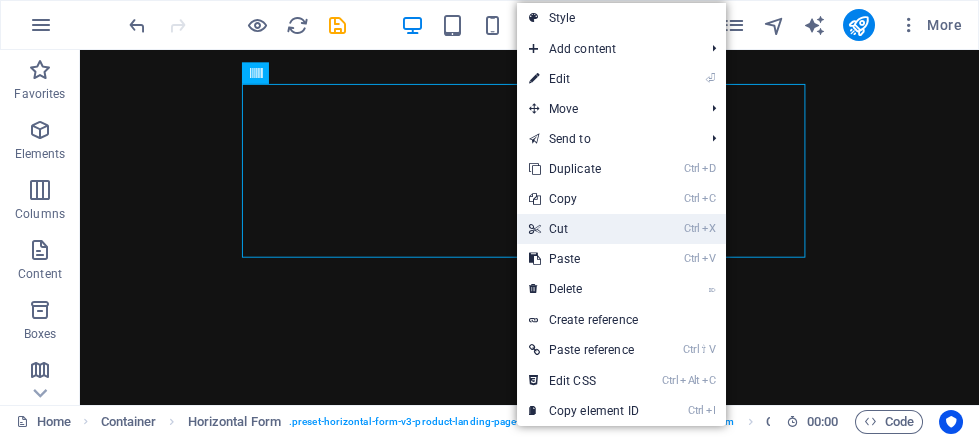 drag, startPoint x: 581, startPoint y: 226, endPoint x: 557, endPoint y: 198, distance: 36.878178 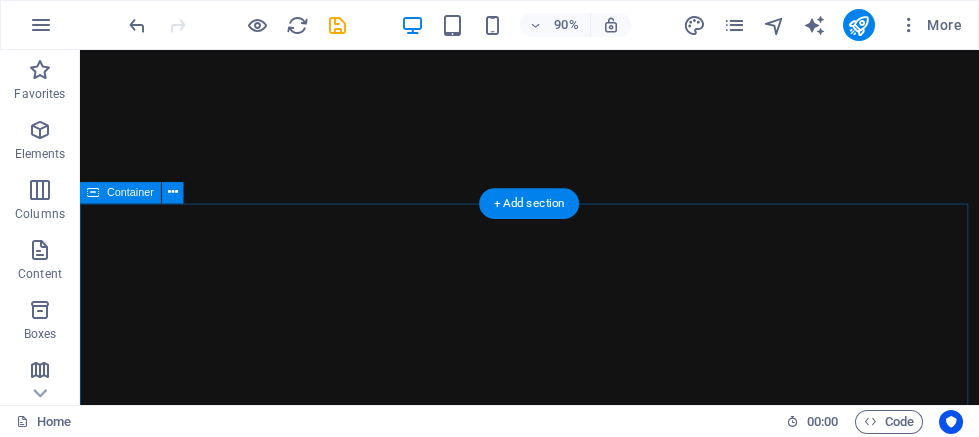 scroll, scrollTop: 3117, scrollLeft: 0, axis: vertical 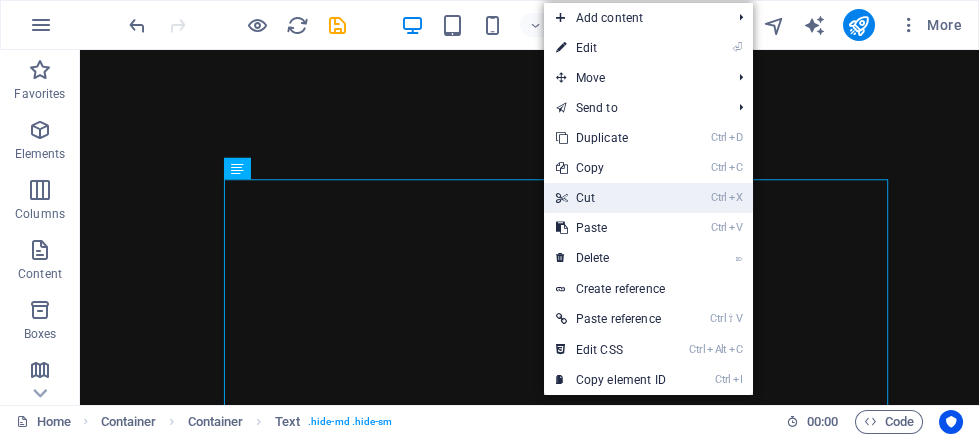 click on "Ctrl X  Cut" at bounding box center [611, 198] 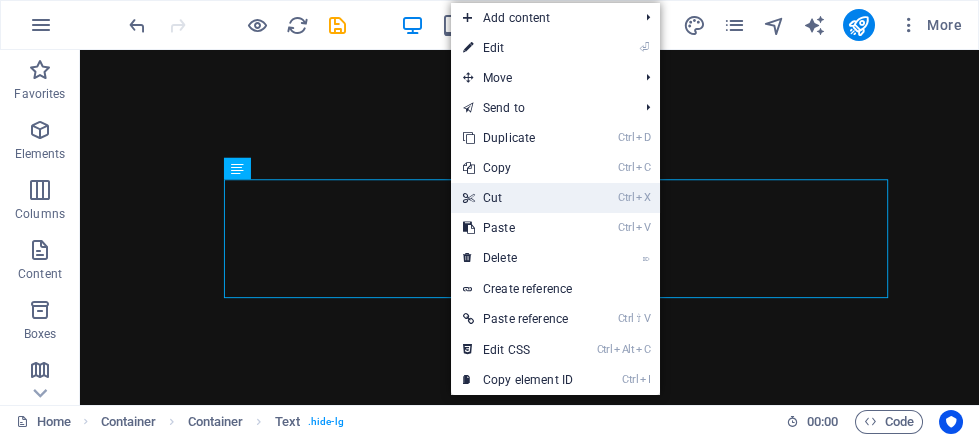 click on "Ctrl X  Cut" at bounding box center [518, 198] 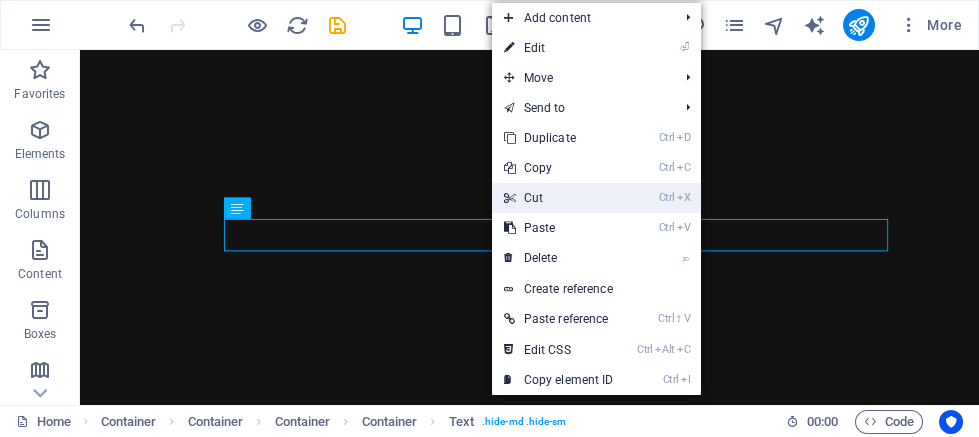 click on "Ctrl X  Cut" at bounding box center [559, 198] 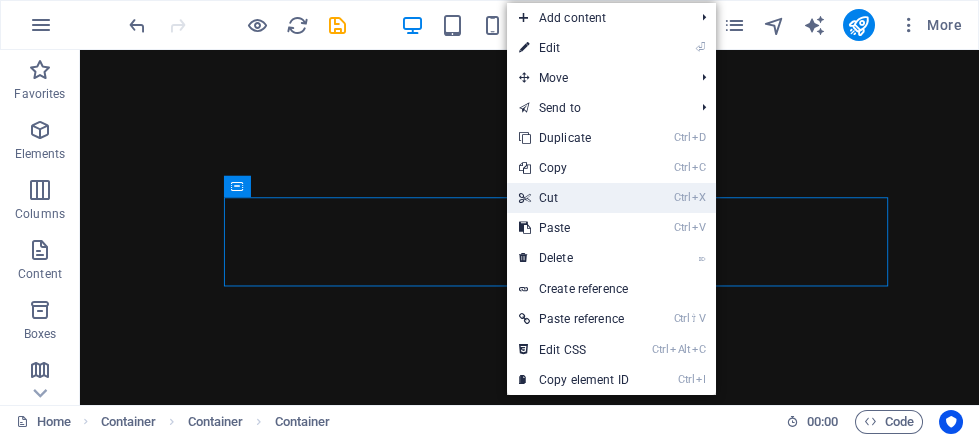 click on "Ctrl X  Cut" at bounding box center [574, 198] 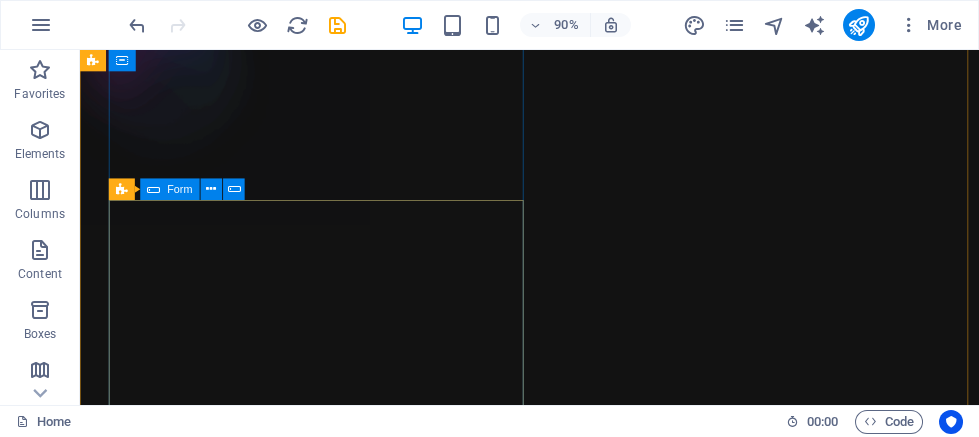 scroll, scrollTop: 3547, scrollLeft: 0, axis: vertical 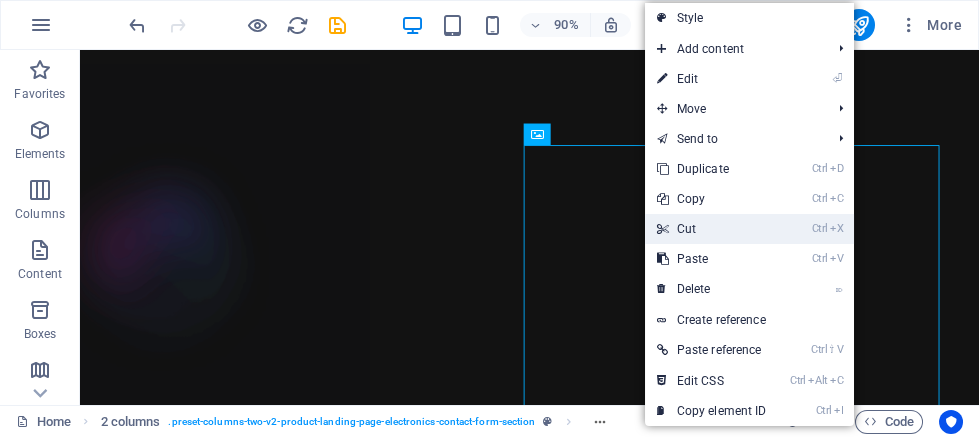 click on "Ctrl X  Cut" at bounding box center [712, 229] 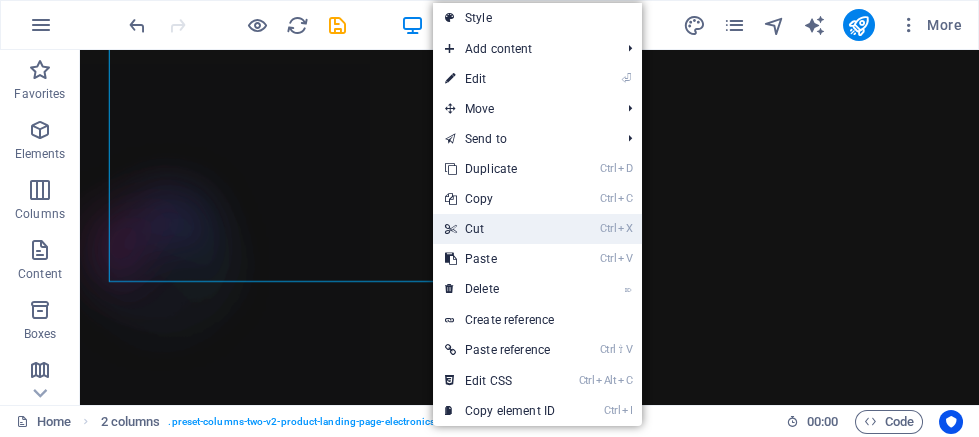 click on "Ctrl X  Cut" at bounding box center (500, 229) 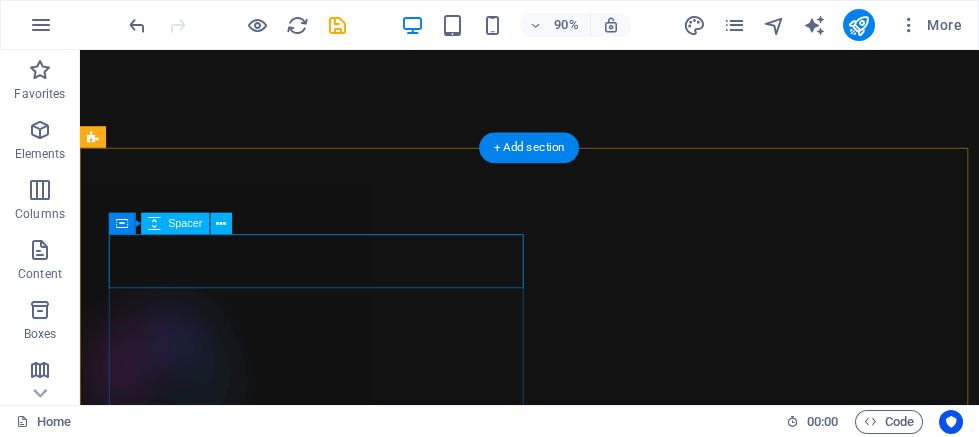 scroll, scrollTop: 3460, scrollLeft: 0, axis: vertical 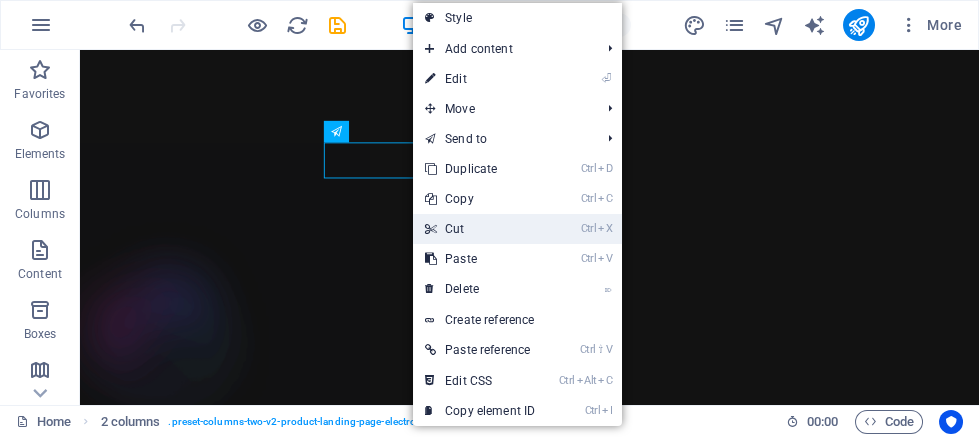 click on "Ctrl X  Cut" at bounding box center [480, 229] 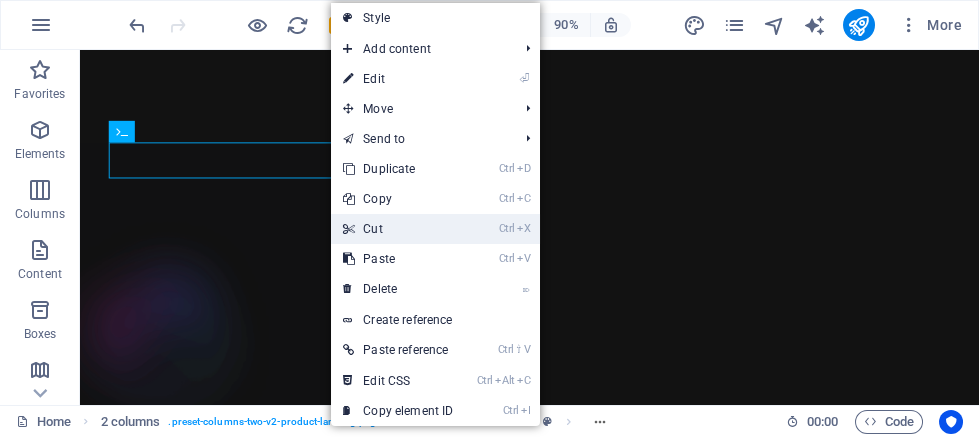 click on "Ctrl X  Cut" at bounding box center [398, 229] 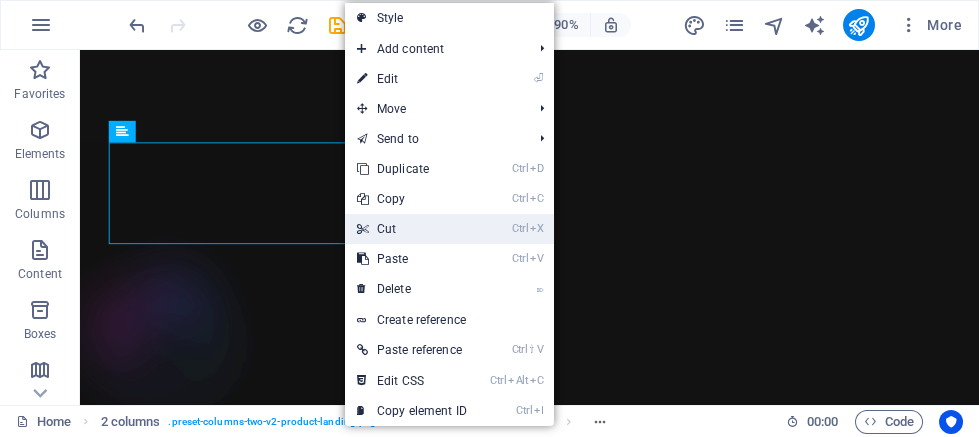 click on "Ctrl X  Cut" at bounding box center (412, 229) 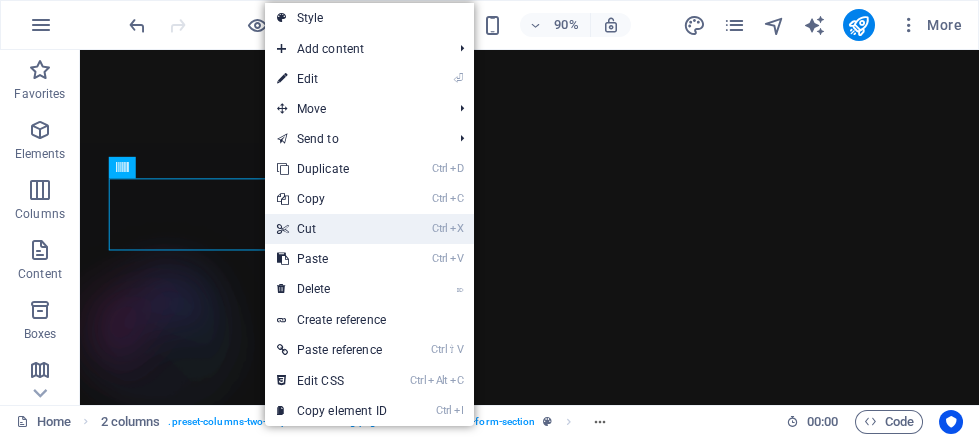 click on "Ctrl X  Cut" at bounding box center [332, 229] 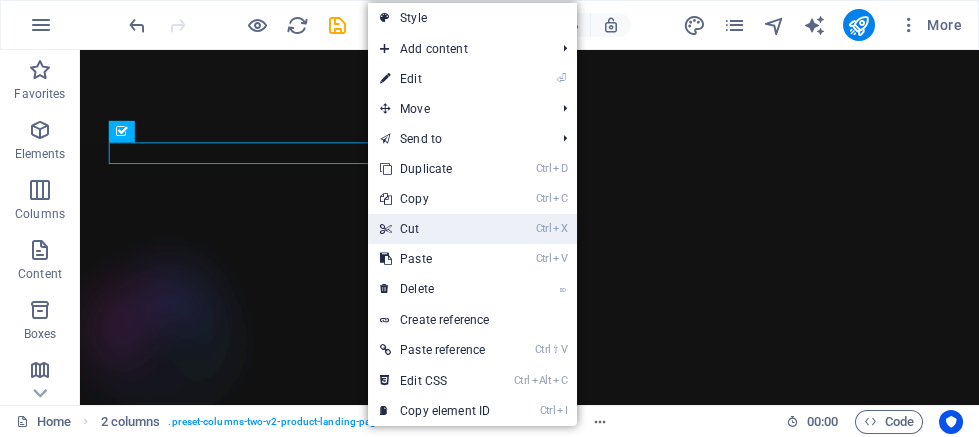 click on "Ctrl X  Cut" at bounding box center [435, 229] 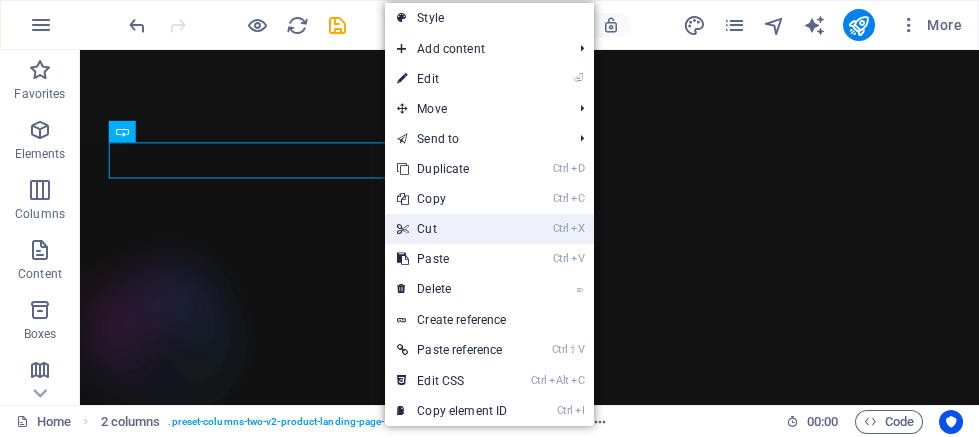drag, startPoint x: 452, startPoint y: 229, endPoint x: 494, endPoint y: 201, distance: 50.47772 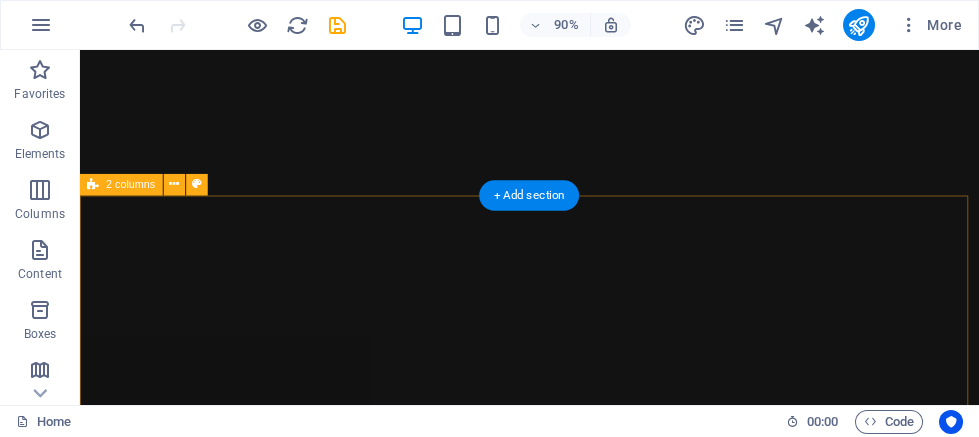 scroll, scrollTop: 3353, scrollLeft: 0, axis: vertical 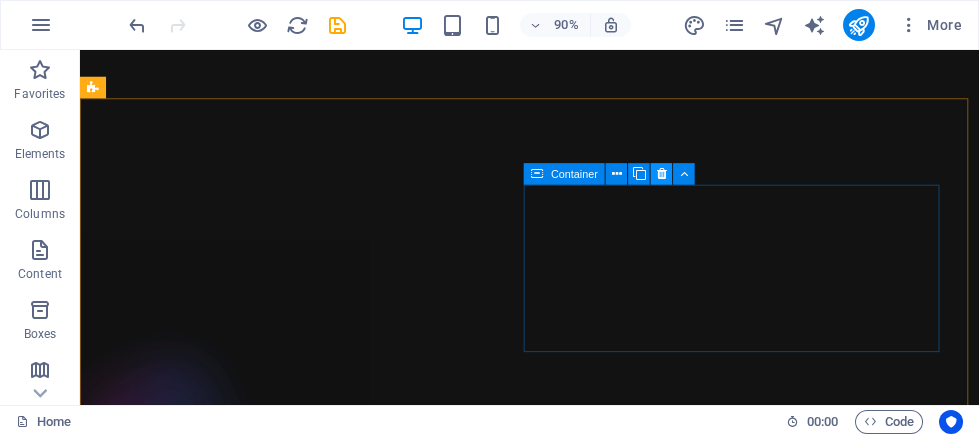 click at bounding box center [662, 174] 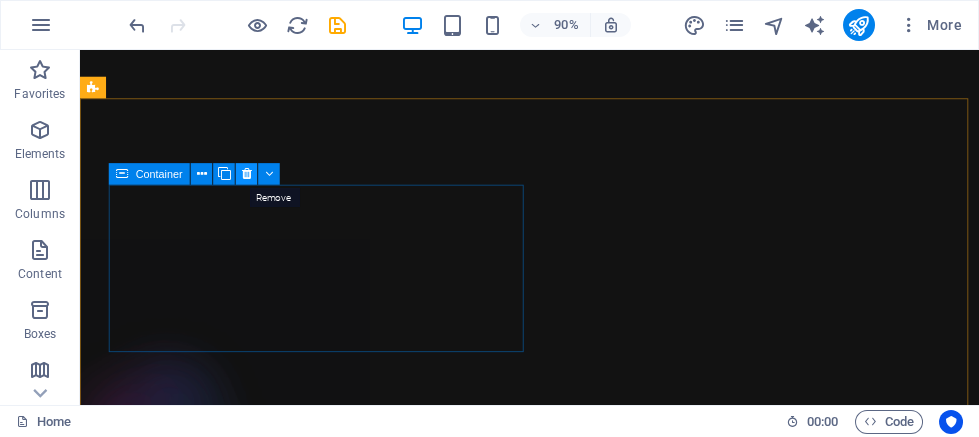 click at bounding box center (247, 174) 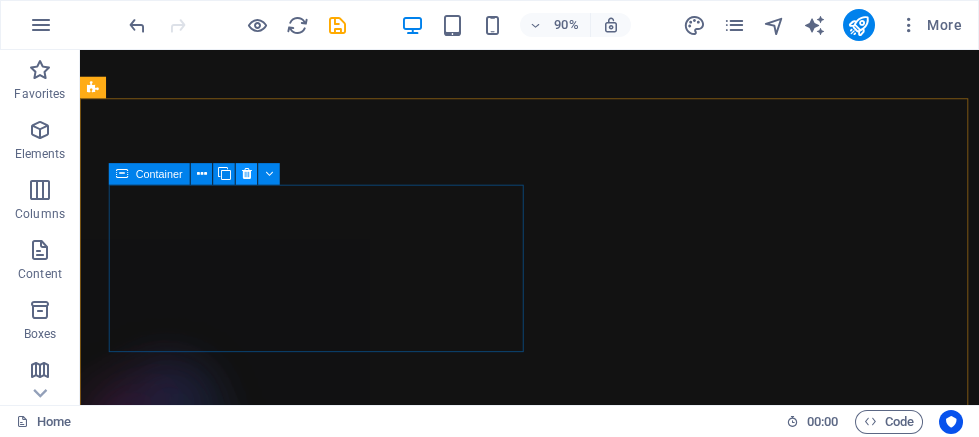 click at bounding box center [247, 174] 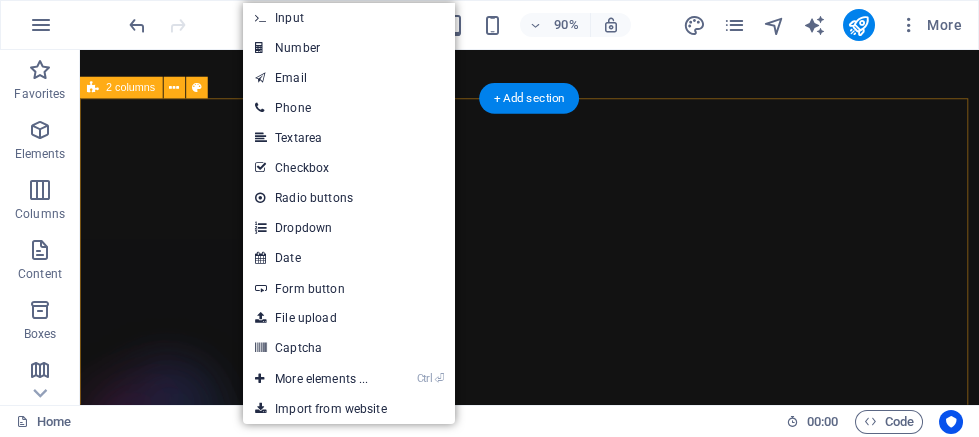 click on "Drop content here or  Add elements  Paste clipboard" at bounding box center (579, 6193) 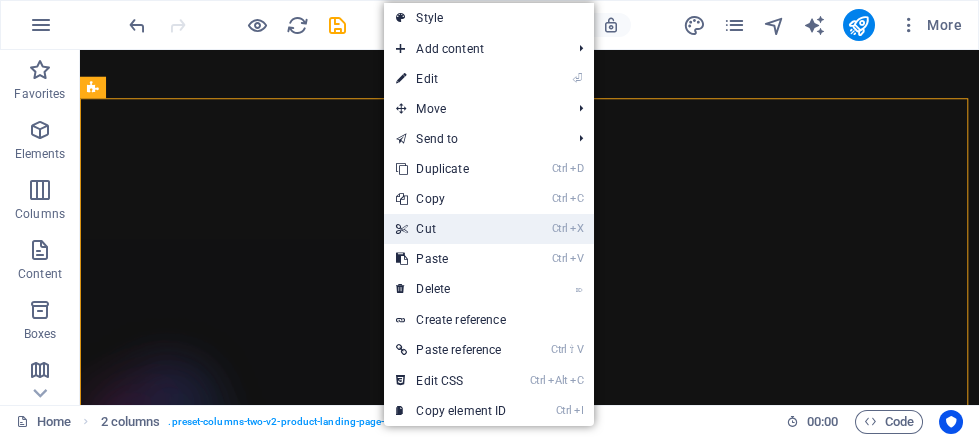 click on "Ctrl X  Cut" at bounding box center [451, 229] 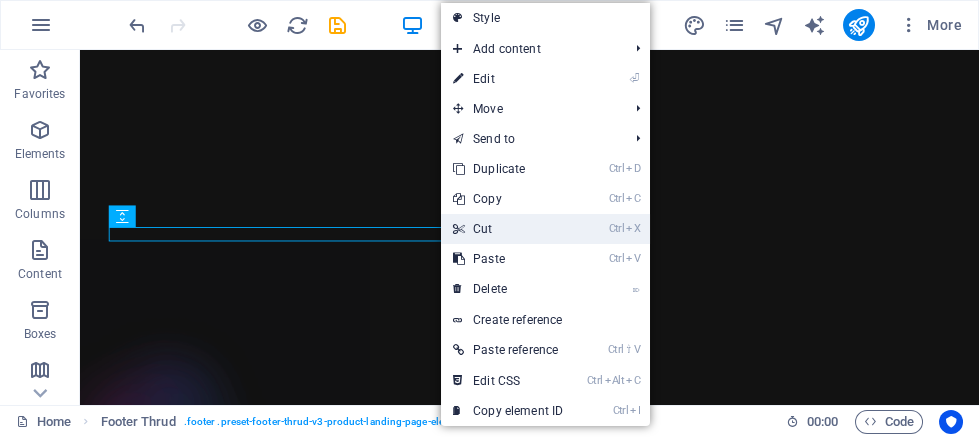 drag, startPoint x: 492, startPoint y: 221, endPoint x: 453, endPoint y: 193, distance: 48.010414 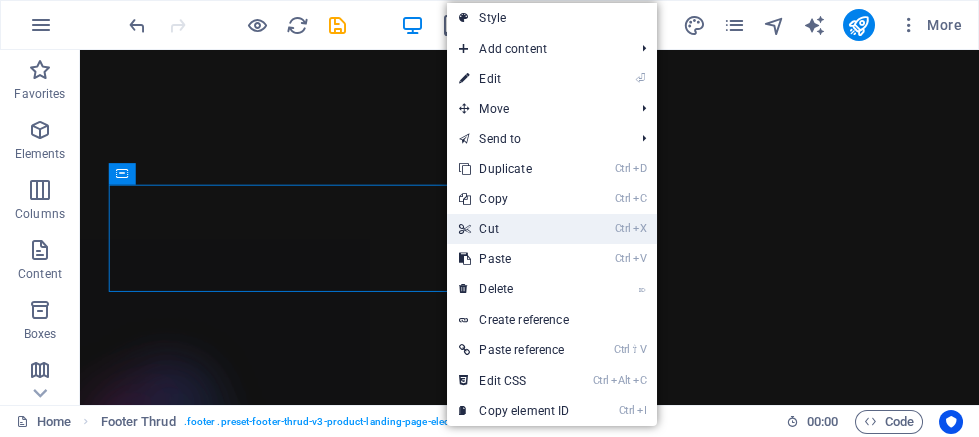 click on "Ctrl X  Cut" at bounding box center (514, 229) 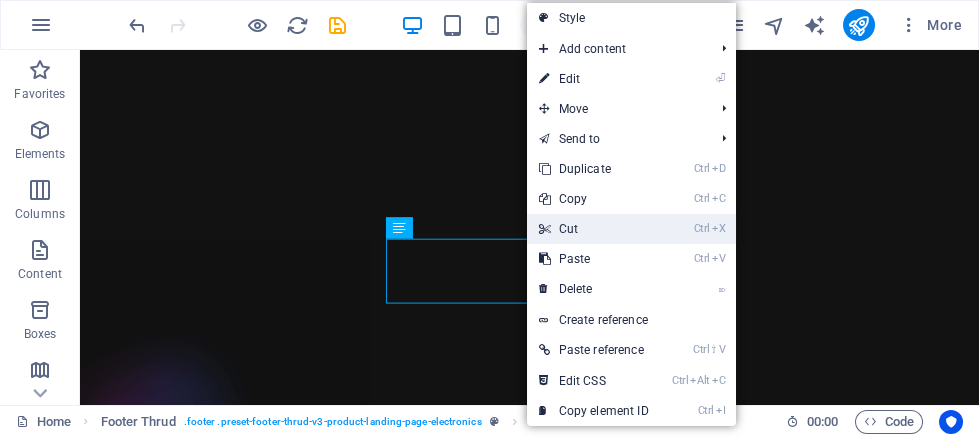 drag, startPoint x: 595, startPoint y: 229, endPoint x: 568, endPoint y: 199, distance: 40.36087 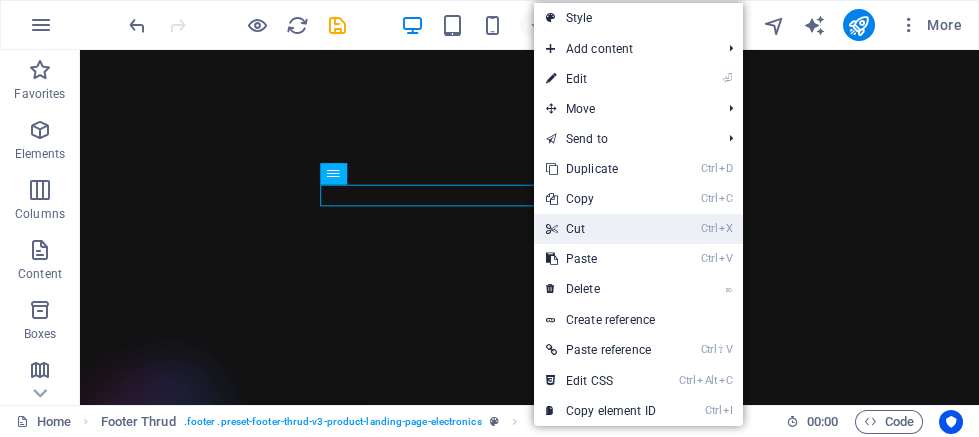 click on "Ctrl X  Cut" at bounding box center (601, 229) 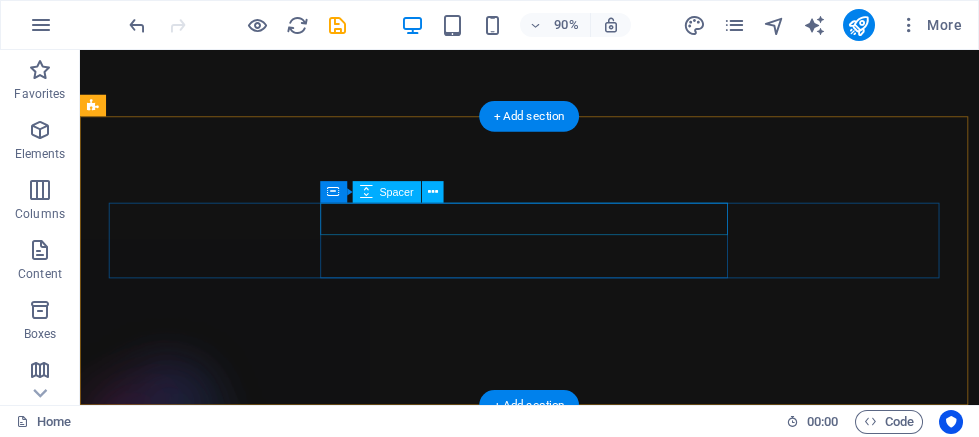 scroll, scrollTop: 3333, scrollLeft: 0, axis: vertical 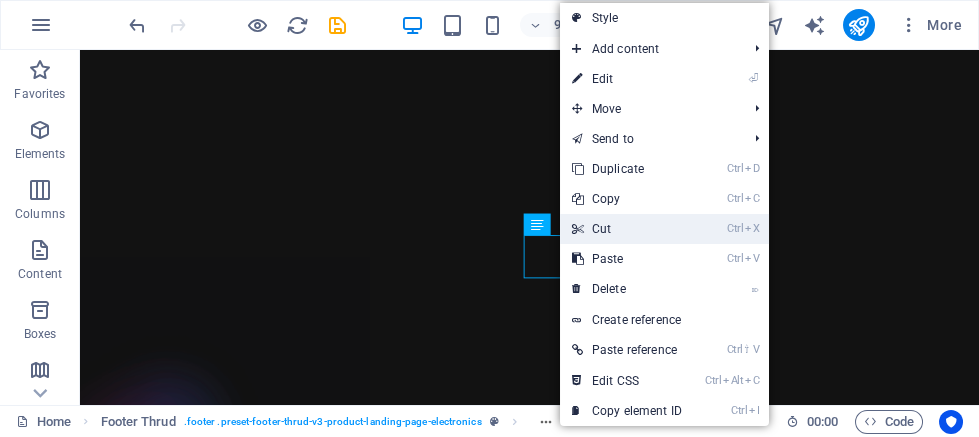 click on "Ctrl X  Cut" at bounding box center (627, 229) 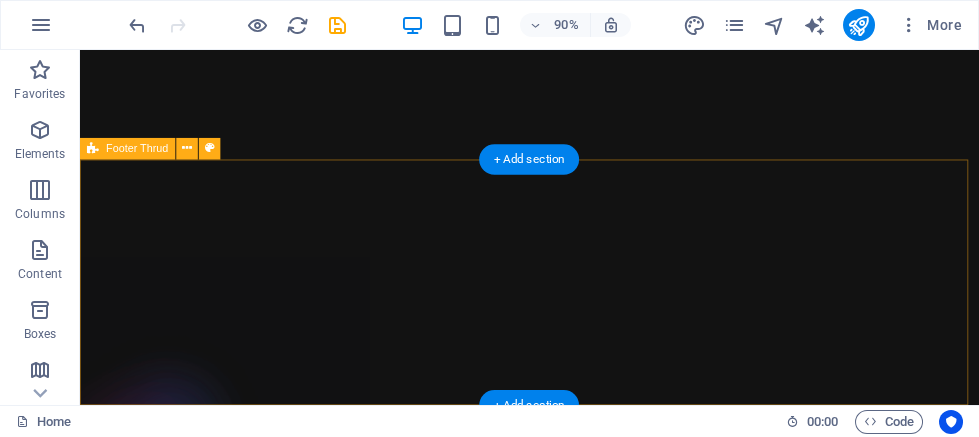 scroll, scrollTop: 3285, scrollLeft: 0, axis: vertical 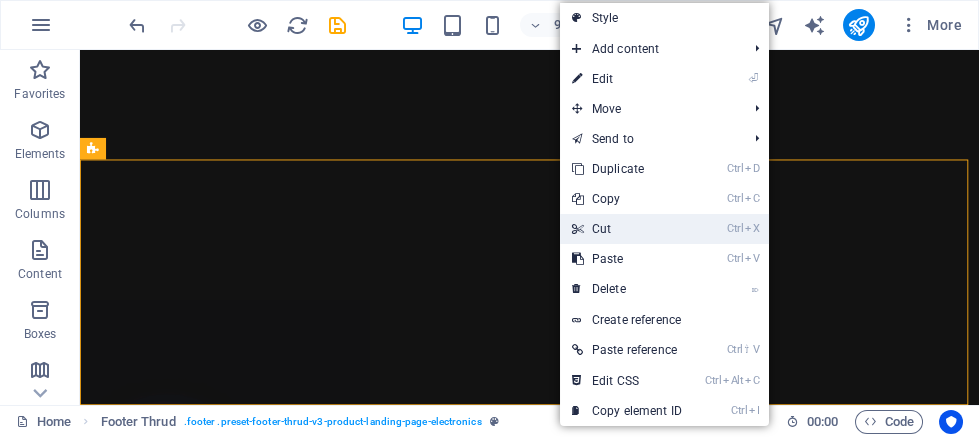 click on "Ctrl X  Cut" at bounding box center (627, 229) 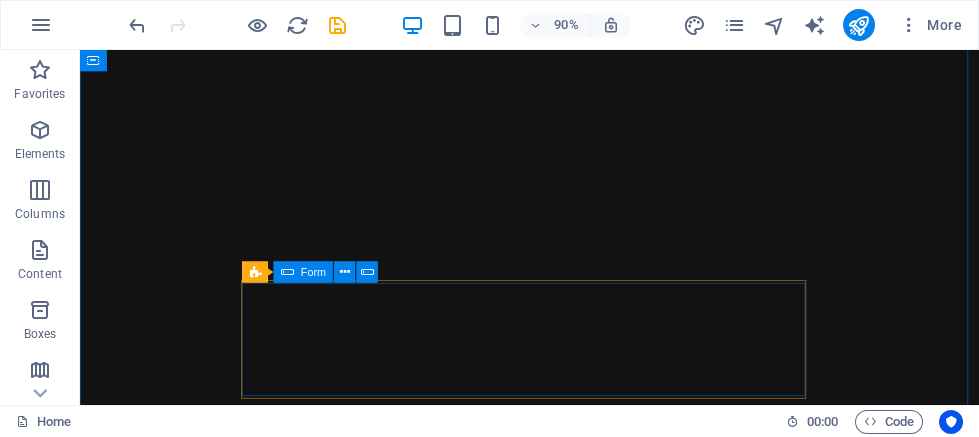 scroll, scrollTop: 2690, scrollLeft: 0, axis: vertical 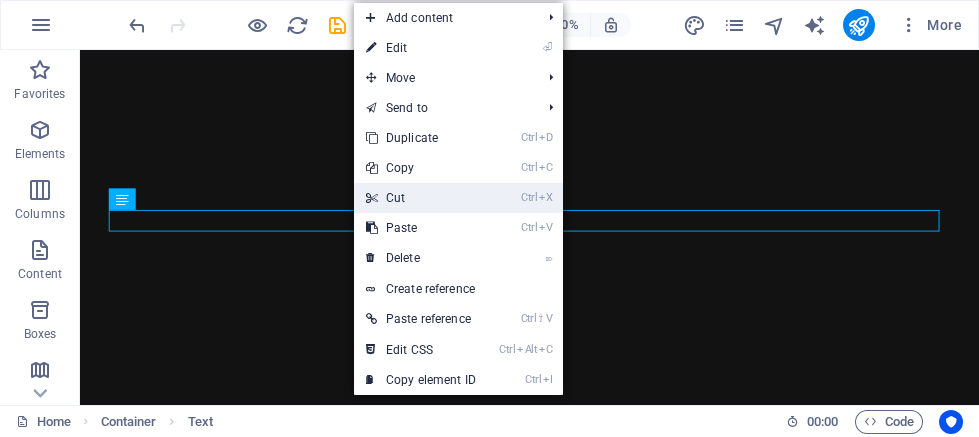 click on "Ctrl X  Cut" at bounding box center [421, 198] 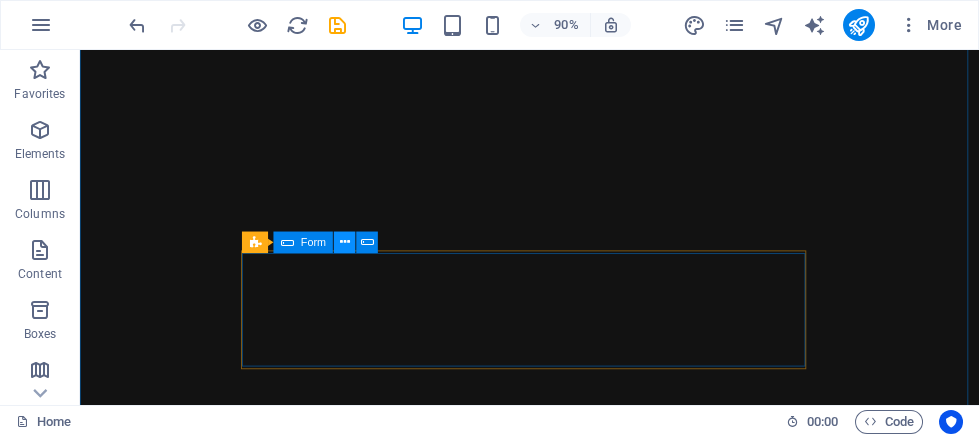 click at bounding box center (345, 243) 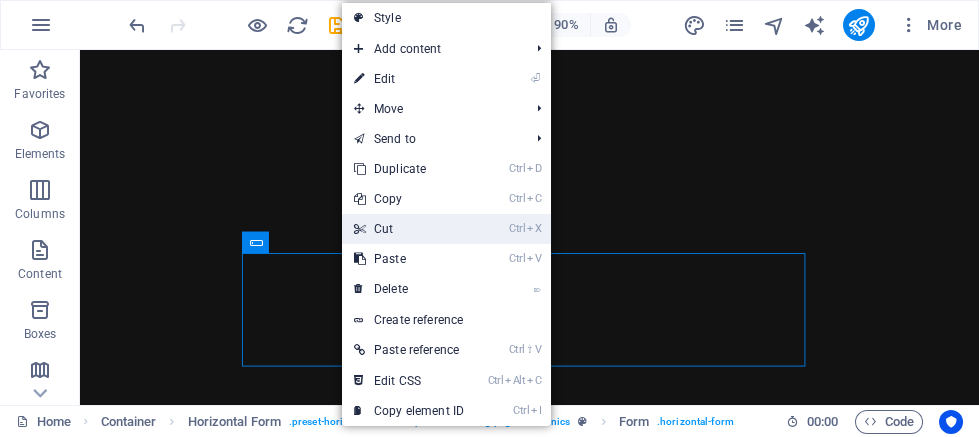 click on "Ctrl X  Cut" at bounding box center [409, 229] 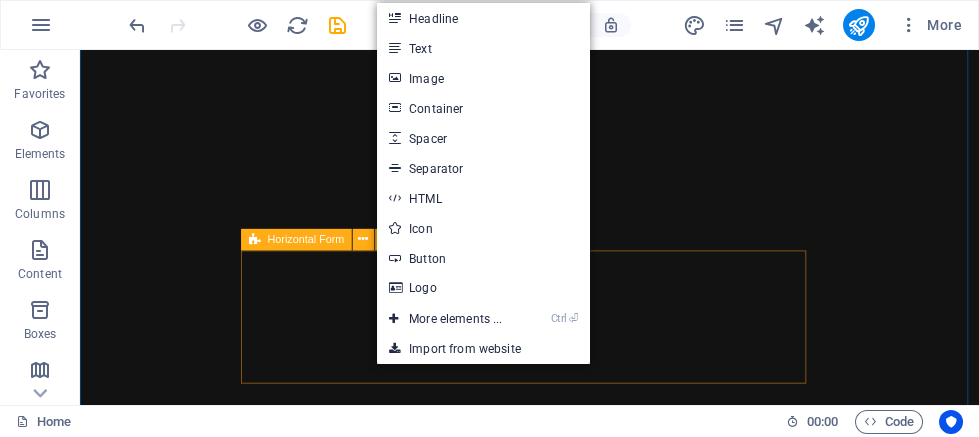 click on "Drop content here or  Add elements  Paste clipboard" at bounding box center [426, 6221] 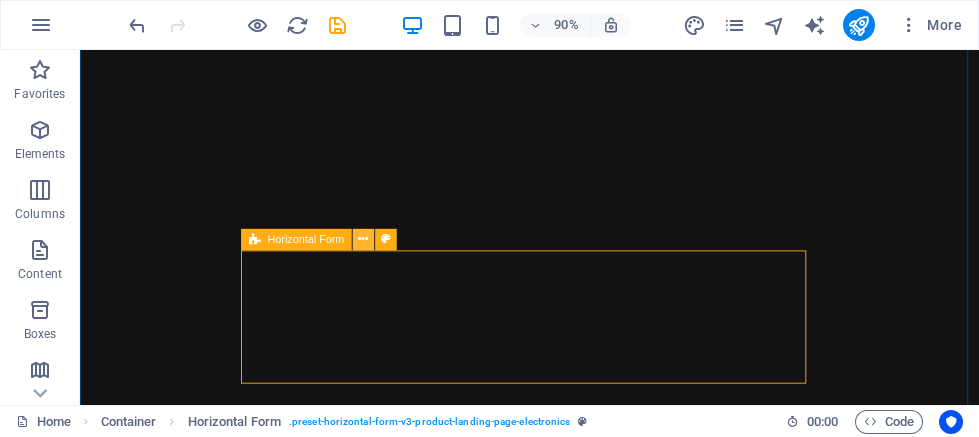 click at bounding box center (363, 239) 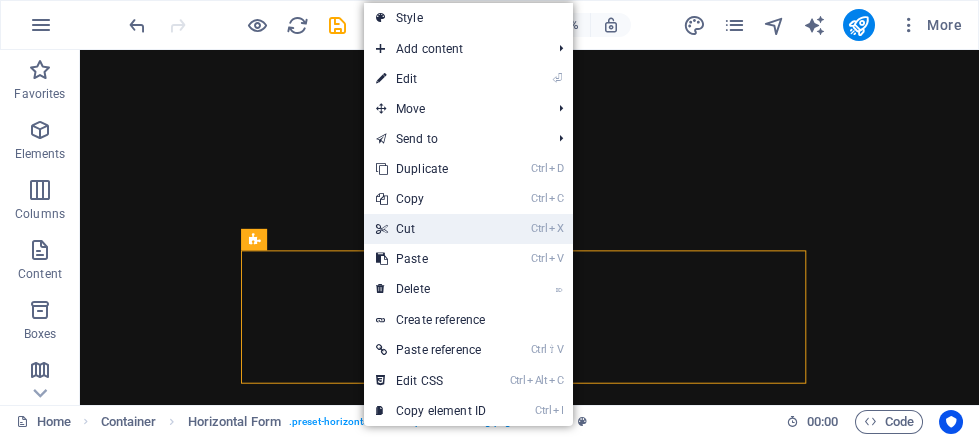 click on "Ctrl X  Cut" at bounding box center [431, 229] 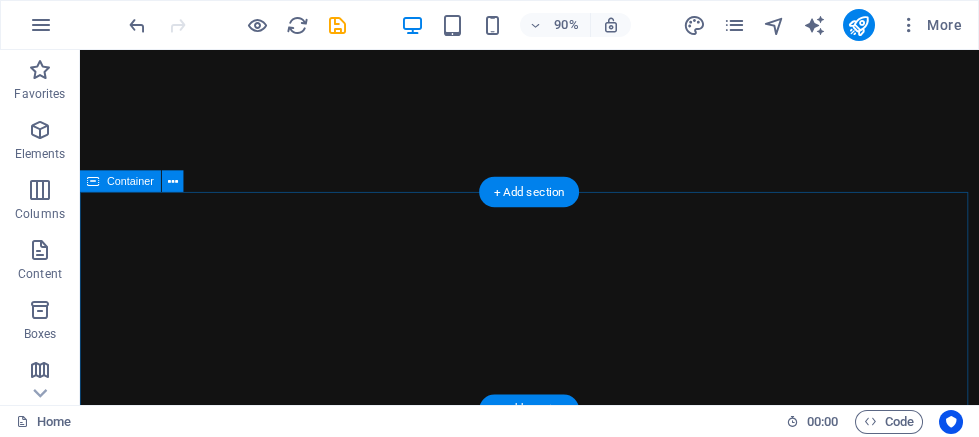 scroll, scrollTop: 2856, scrollLeft: 0, axis: vertical 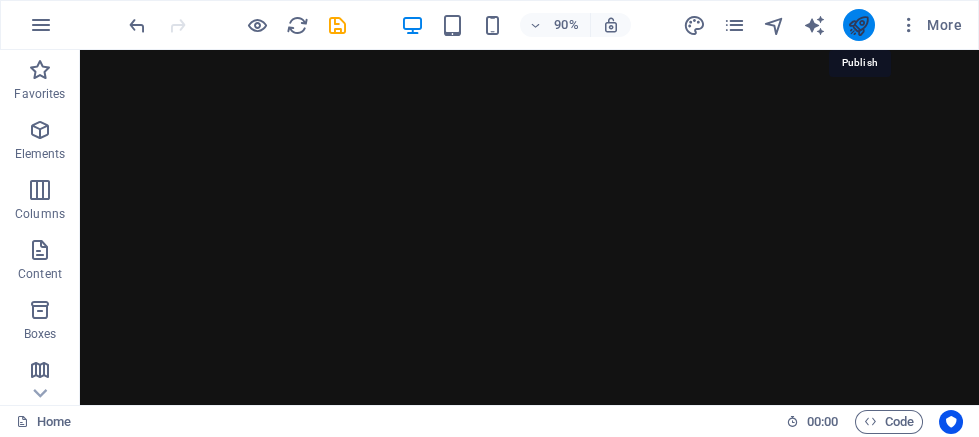 click at bounding box center [858, 25] 